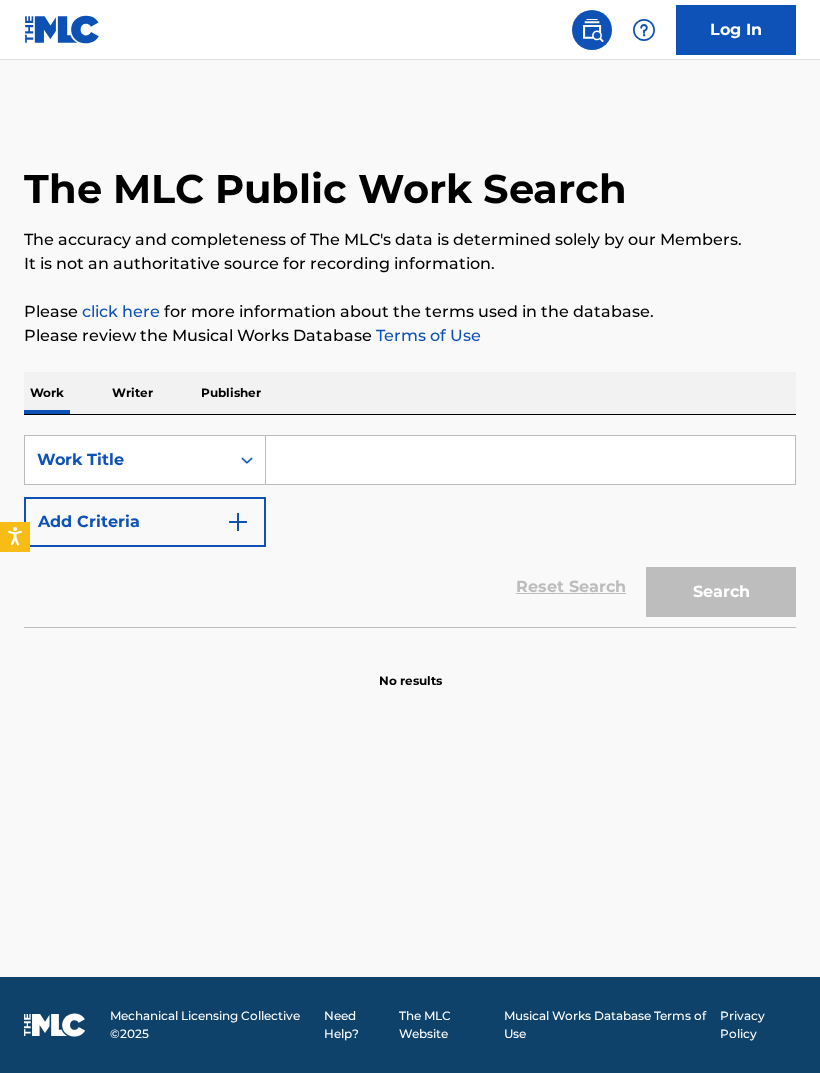 scroll, scrollTop: 0, scrollLeft: 0, axis: both 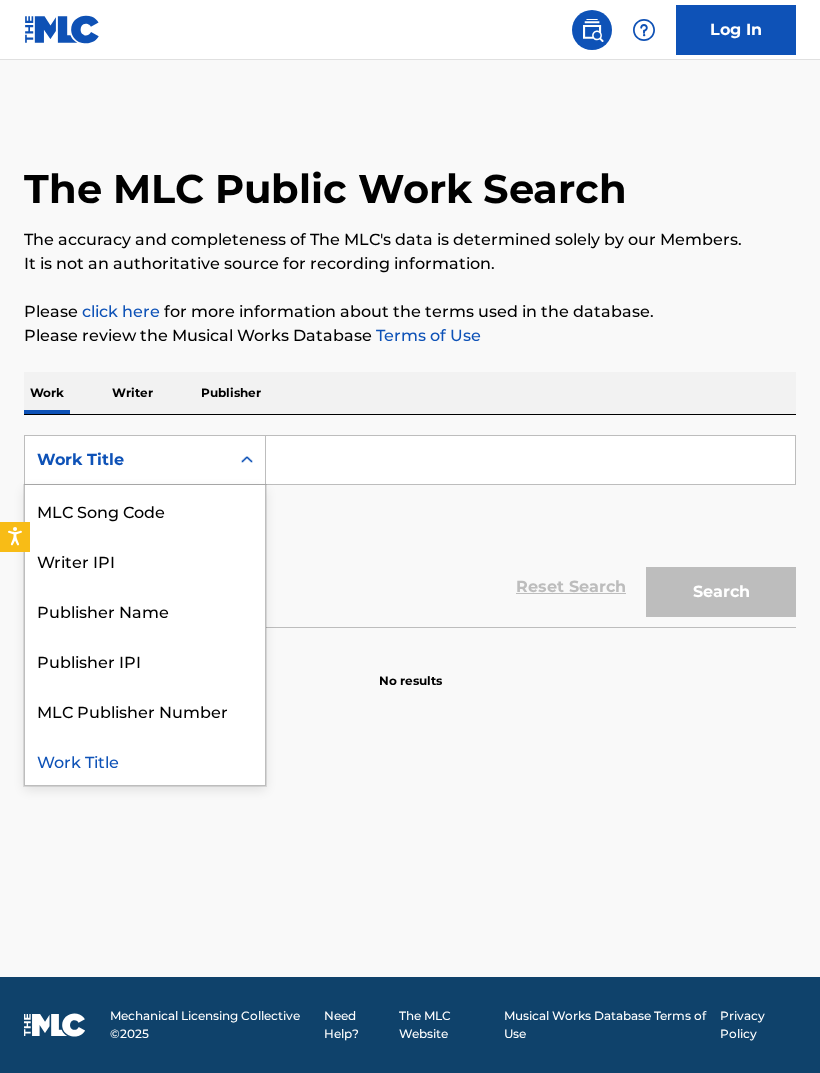 click at bounding box center [530, 460] 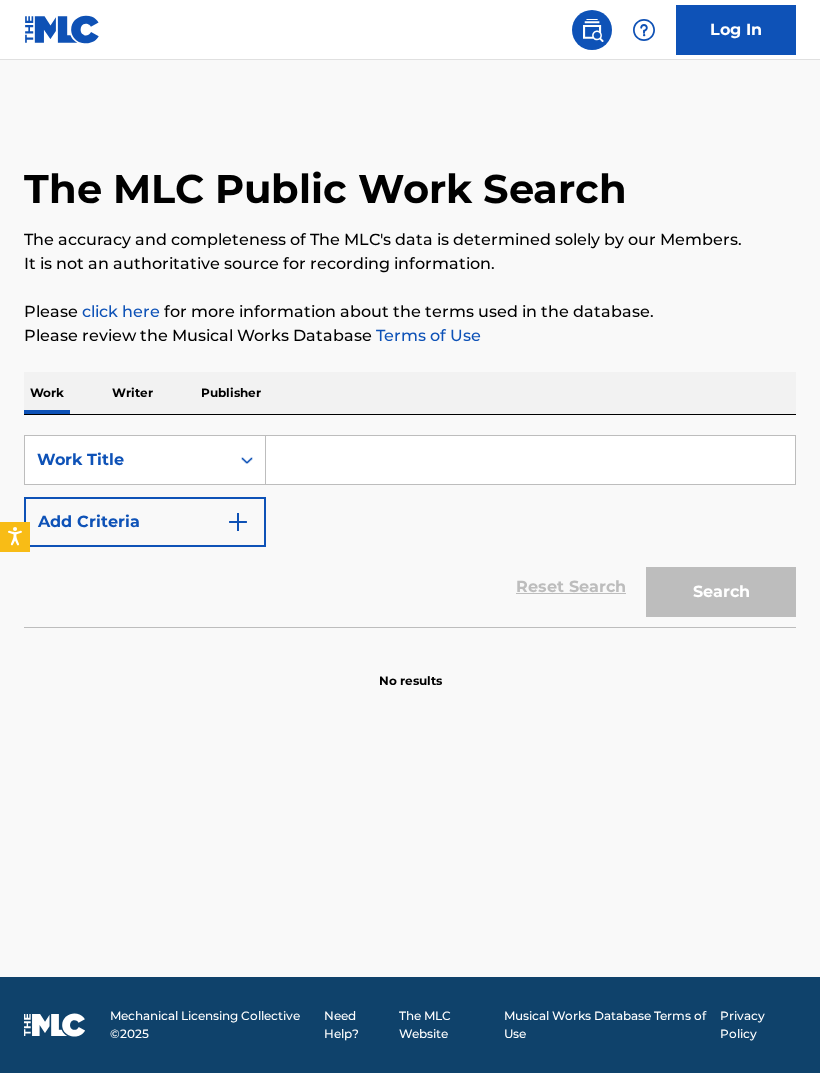 click at bounding box center [530, 460] 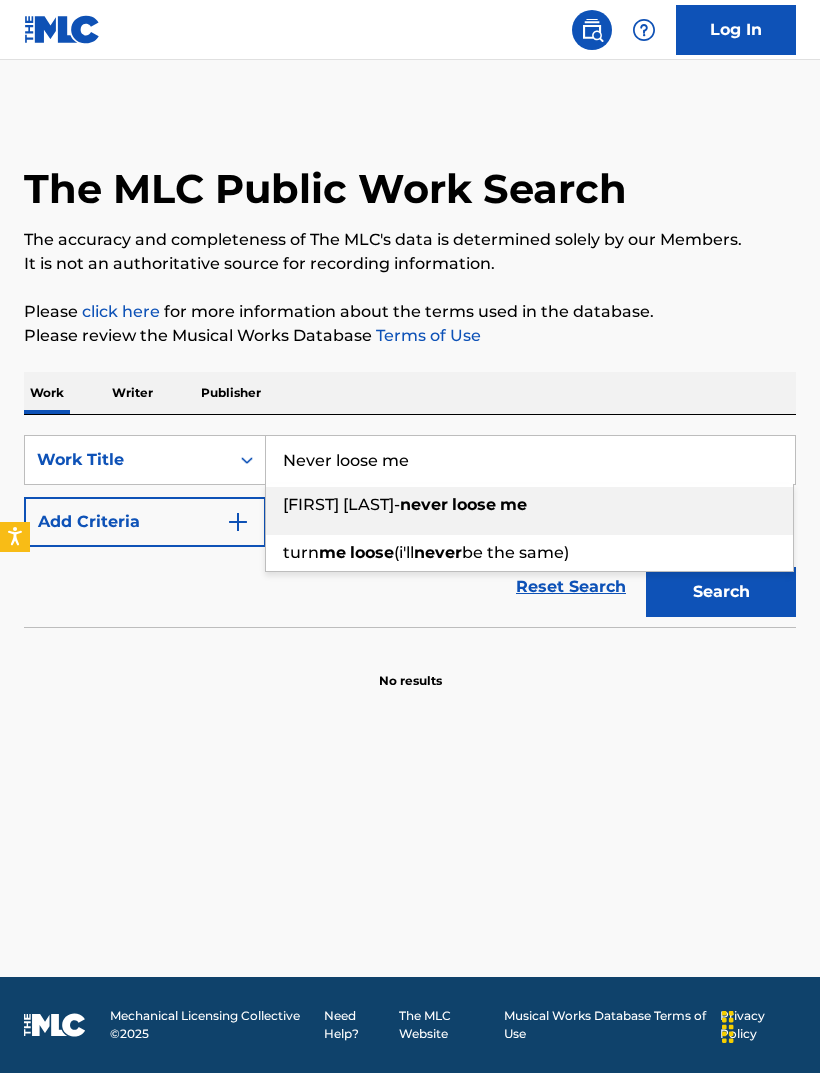 click on "Never loose me" at bounding box center (530, 460) 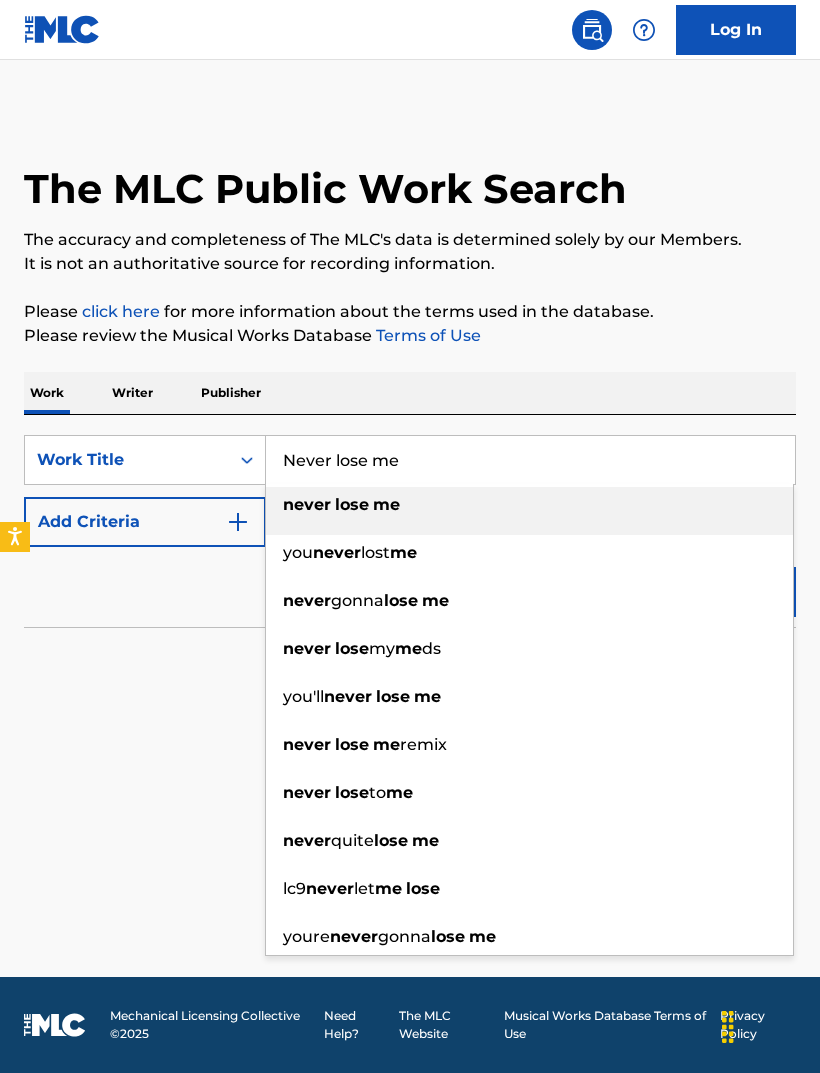 type on "Never lose me" 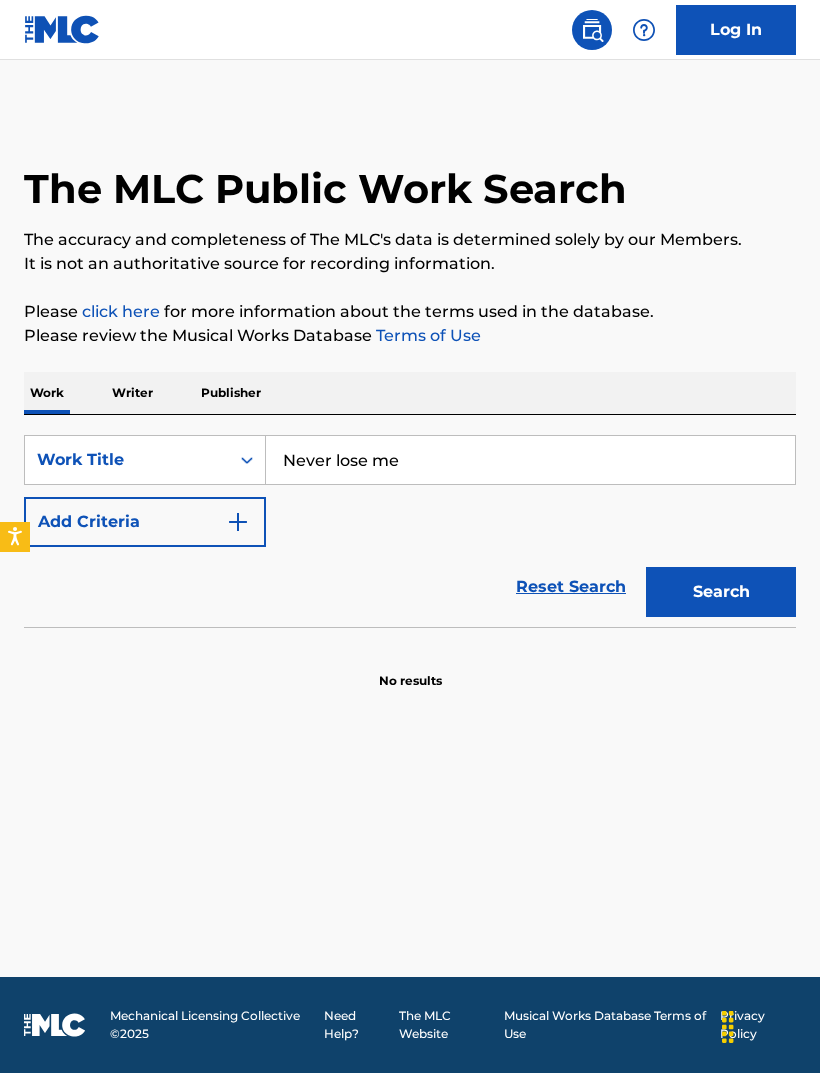 click on "Add Criteria" at bounding box center (145, 522) 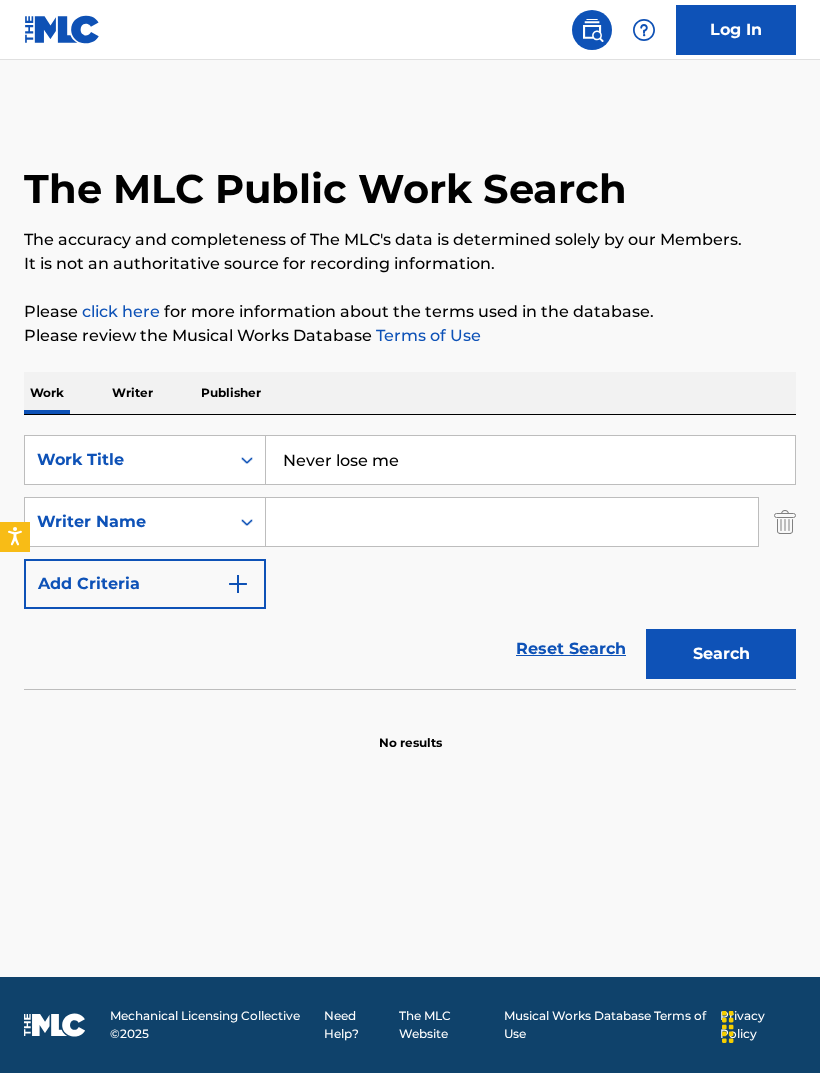 click at bounding box center (512, 522) 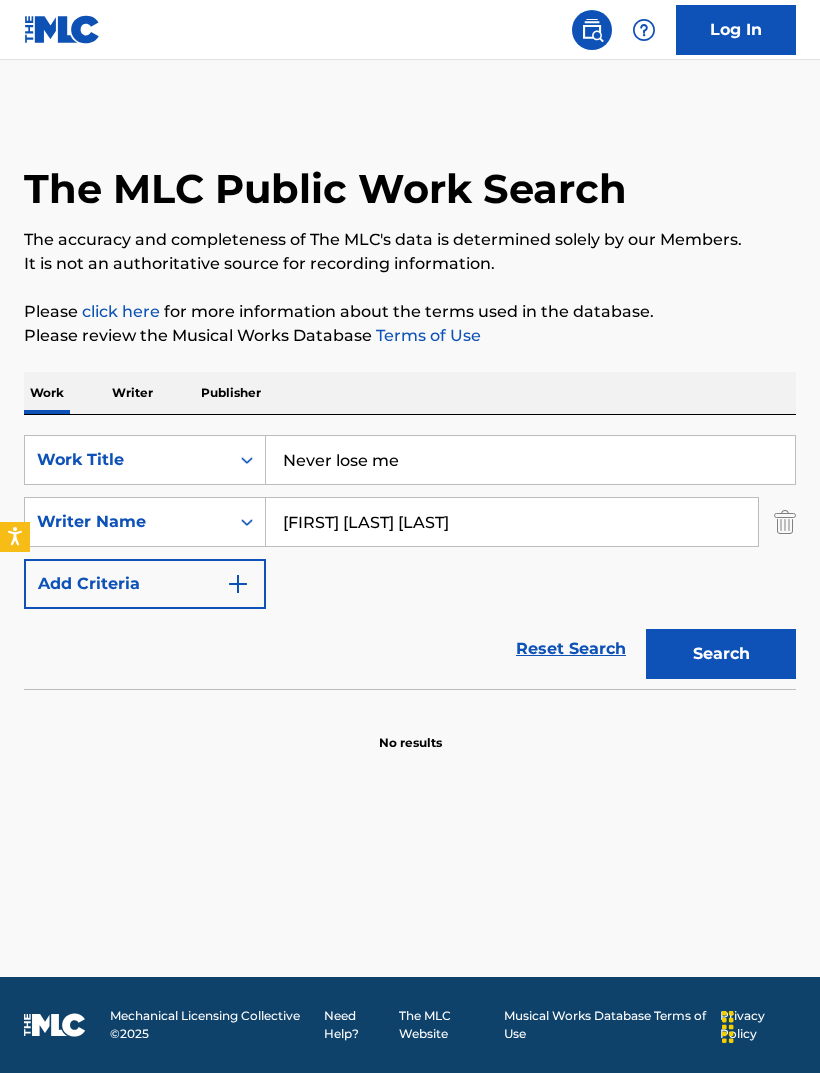 type on "[FIRST] [LAST] [LAST]" 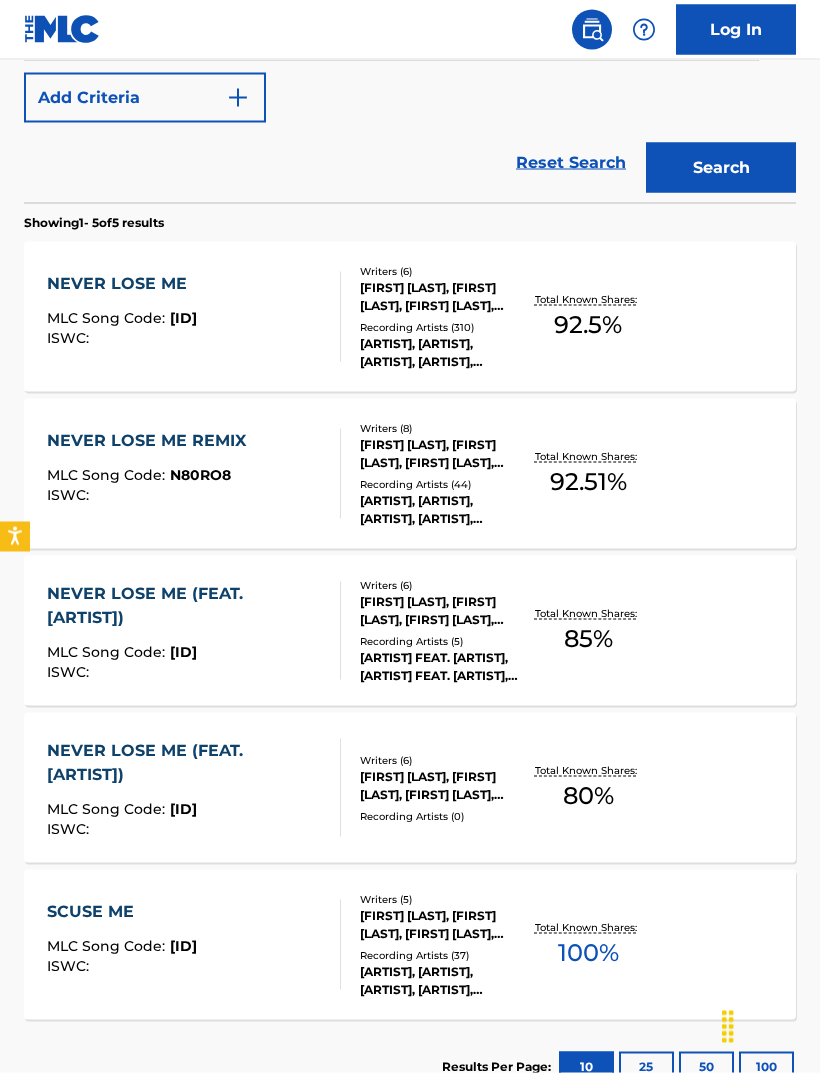 scroll, scrollTop: 487, scrollLeft: 0, axis: vertical 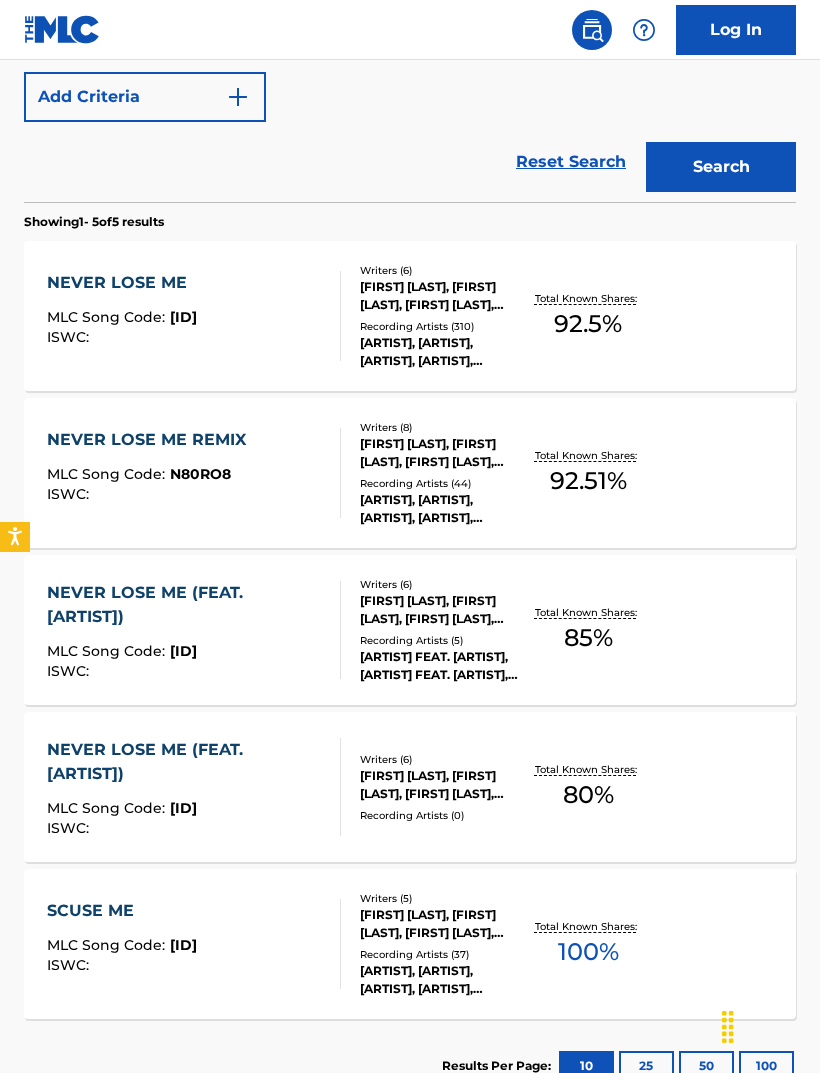 click on "NEVER LOSE ME" at bounding box center [122, 283] 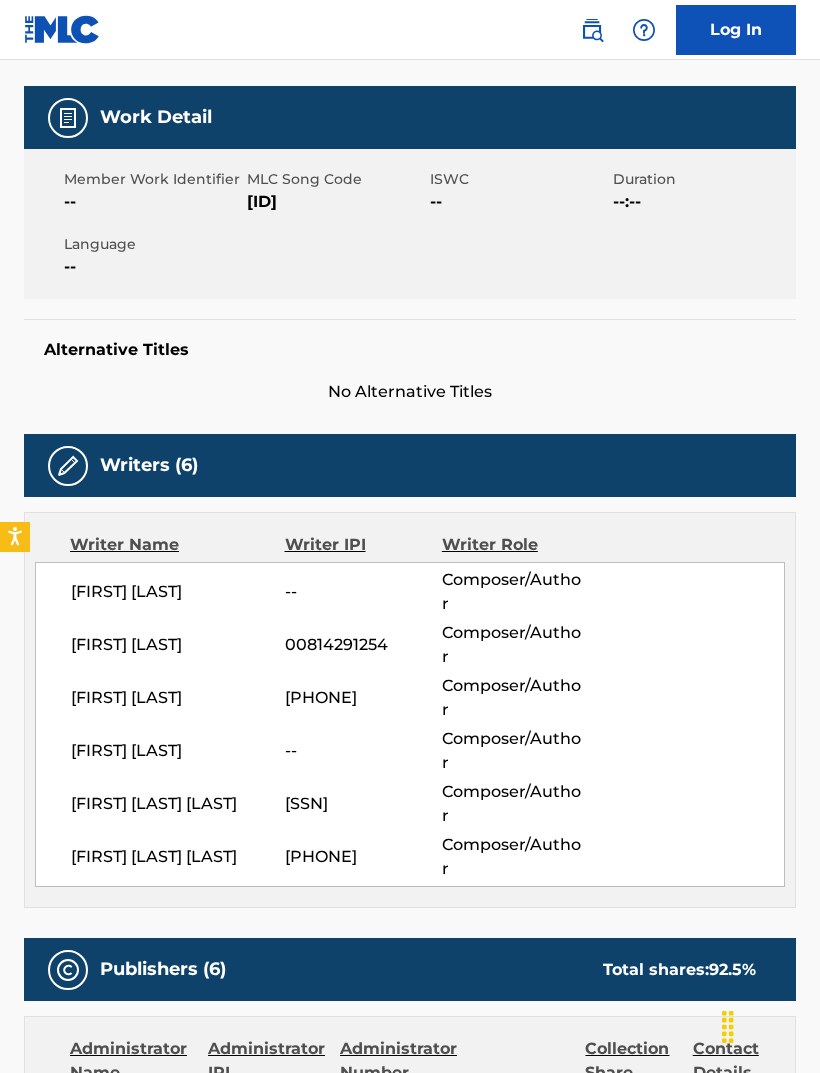 scroll, scrollTop: 0, scrollLeft: 0, axis: both 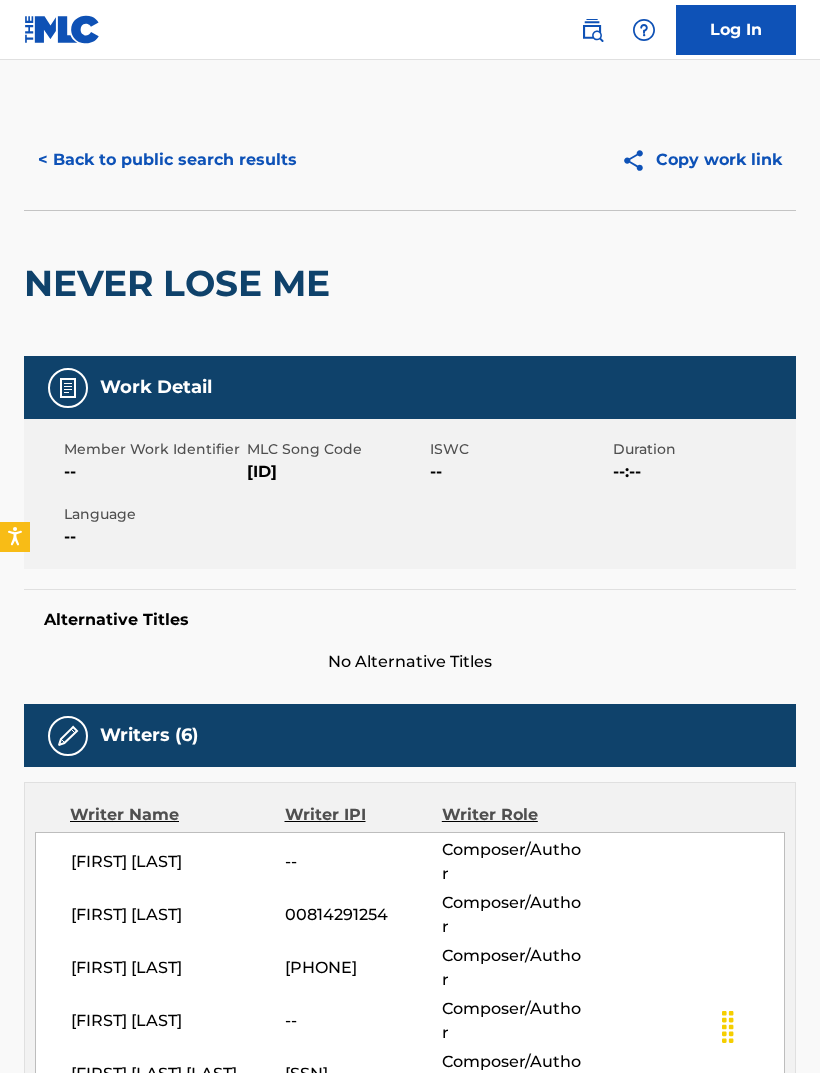 click at bounding box center (62, 29) 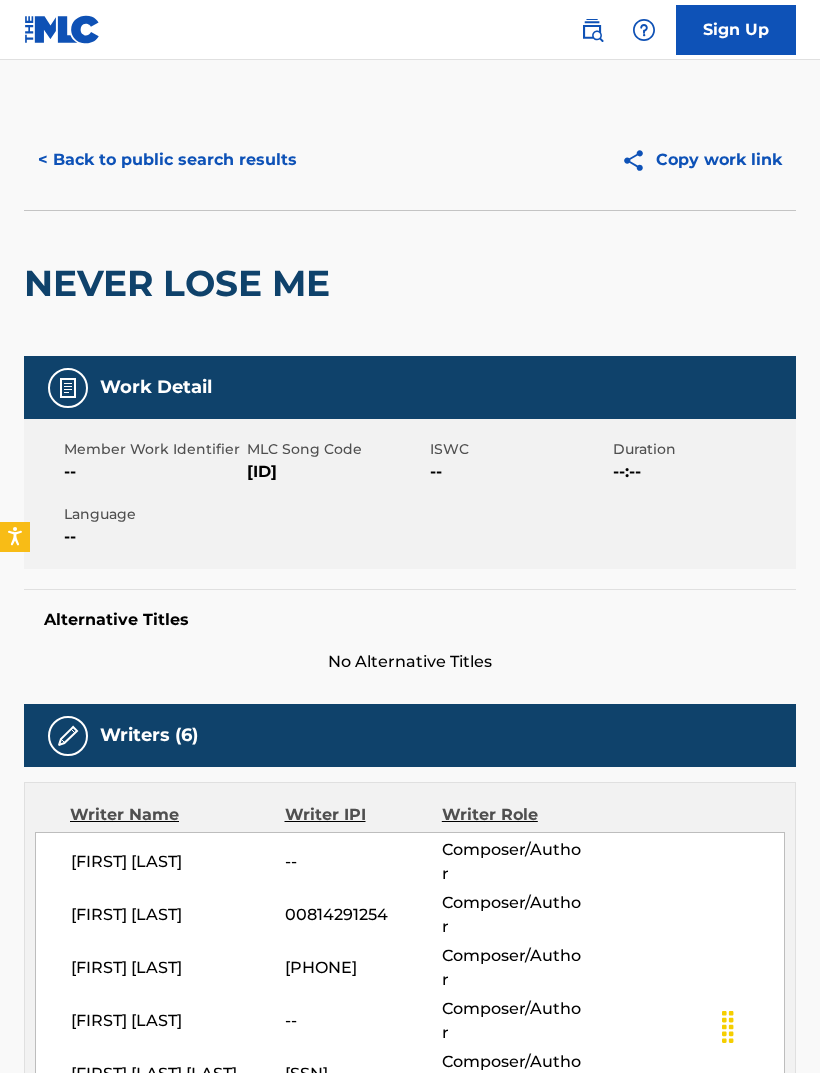 click on "< Back to public search results" at bounding box center (167, 160) 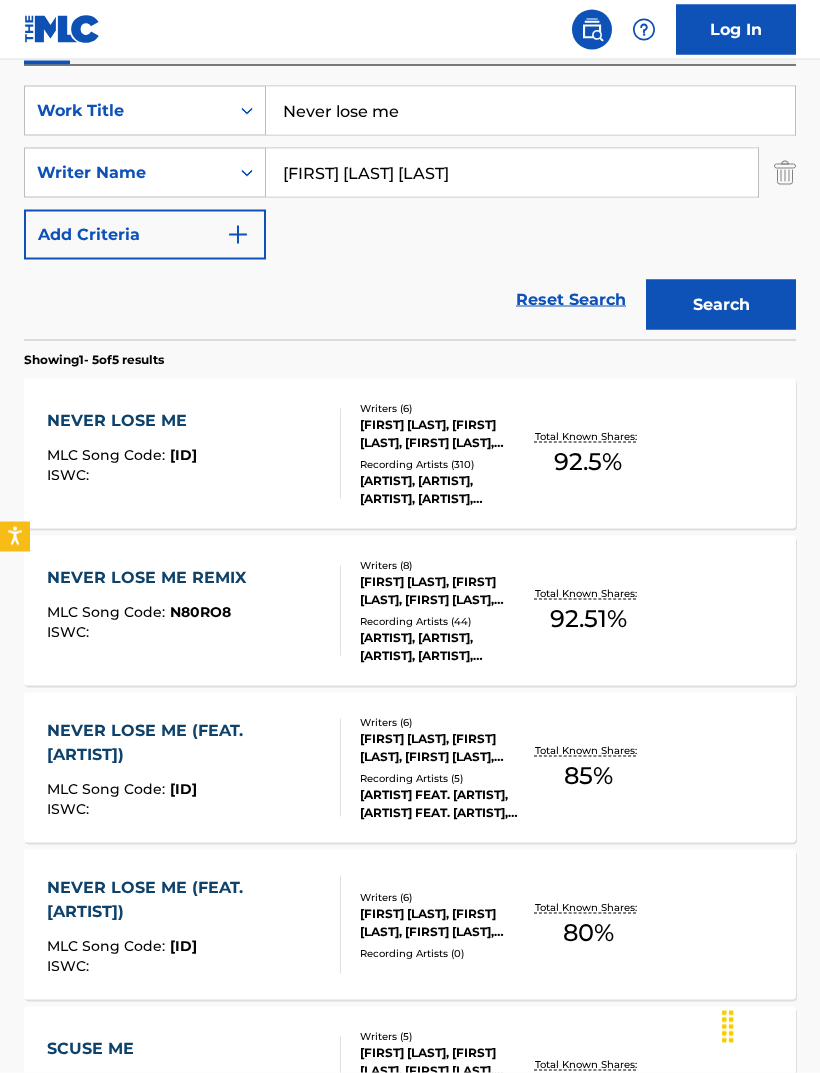 scroll, scrollTop: 0, scrollLeft: 0, axis: both 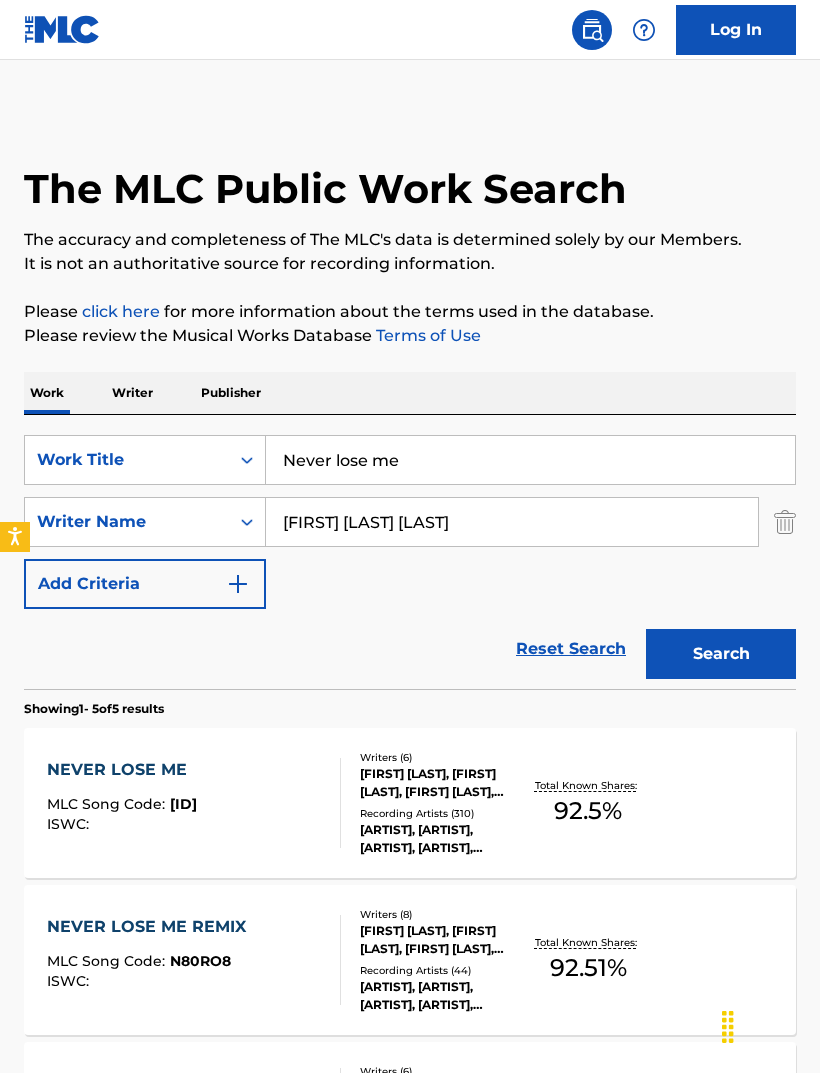 click on "Never lose me" at bounding box center [530, 460] 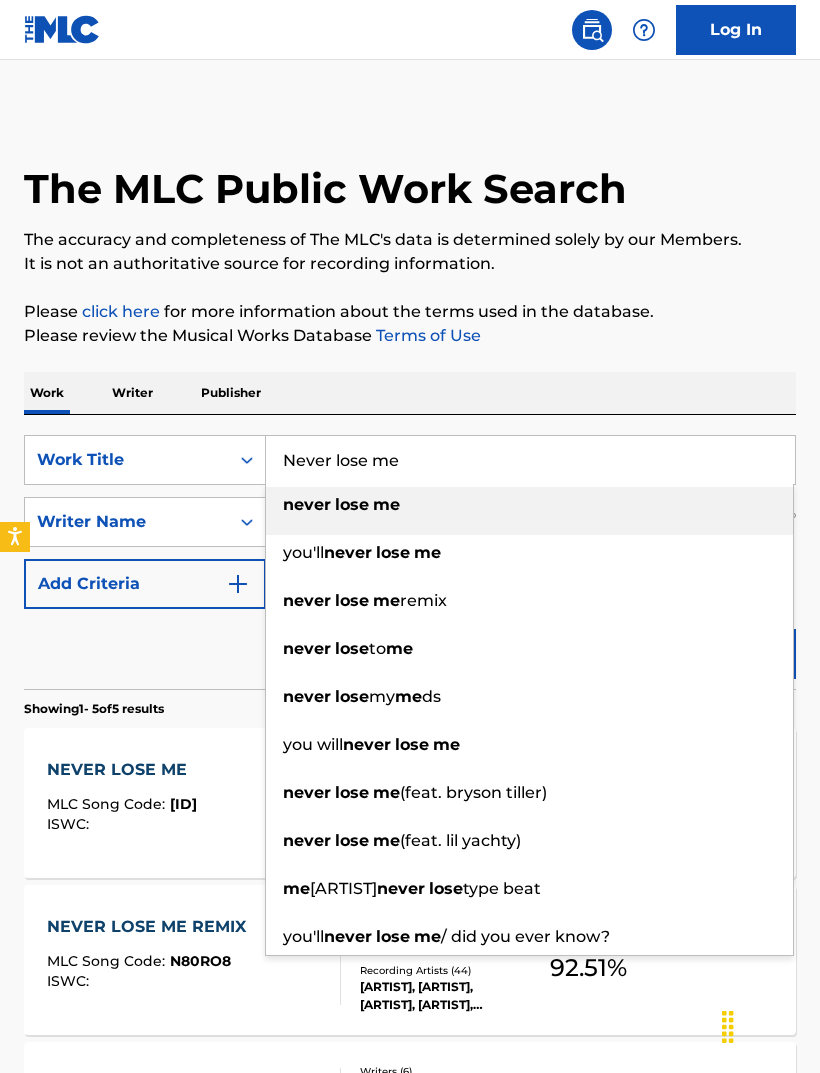 click on "Never lose me" at bounding box center [530, 460] 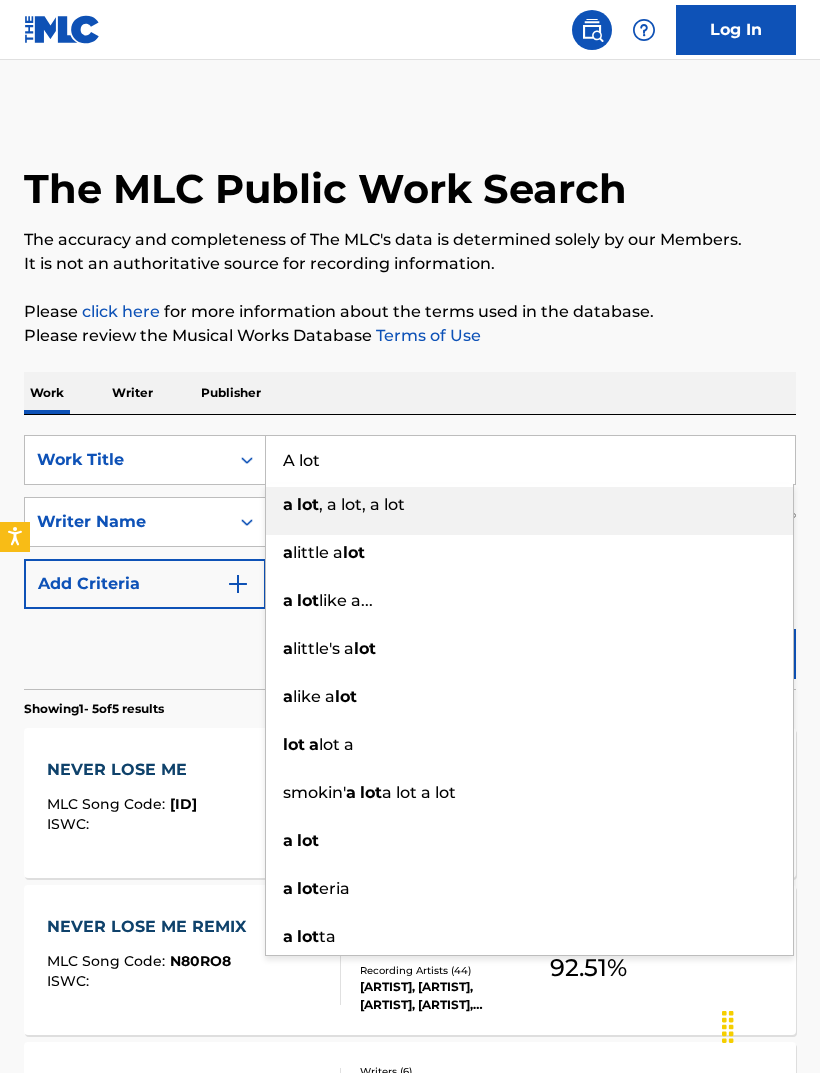 click on "a   lot , a lot, a lot" at bounding box center (529, 511) 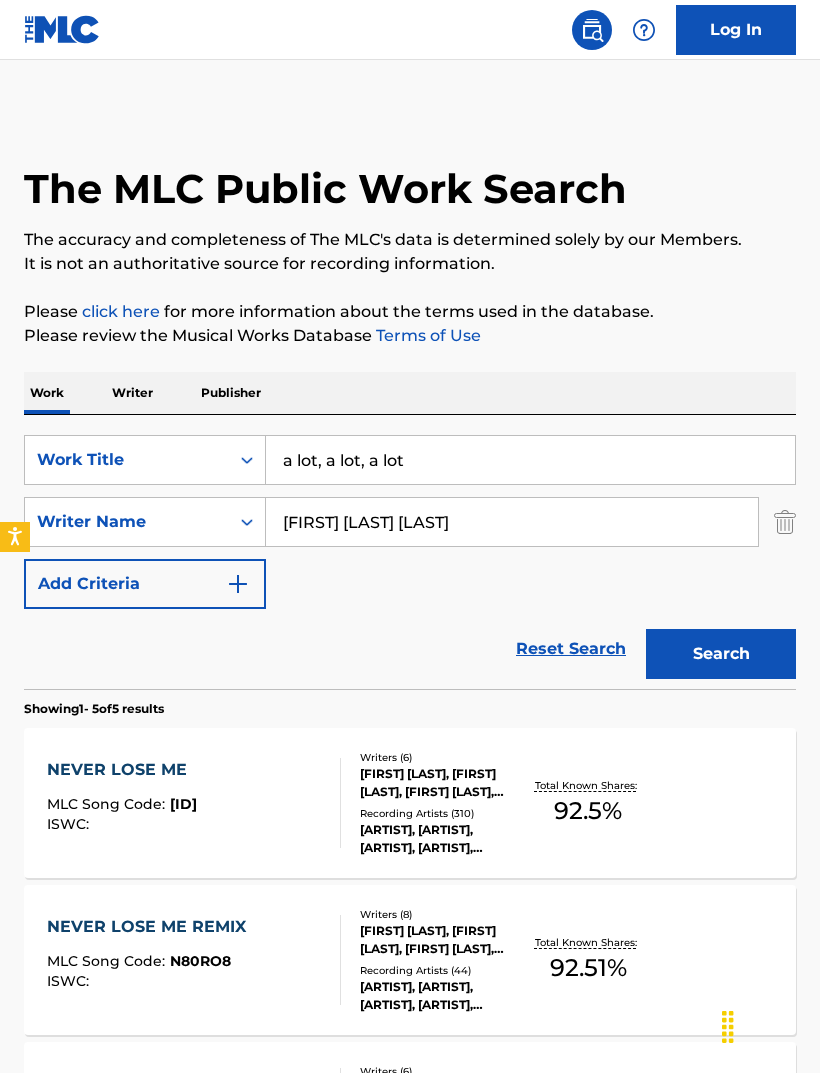 click on "a lot, a lot, a lot" at bounding box center (530, 460) 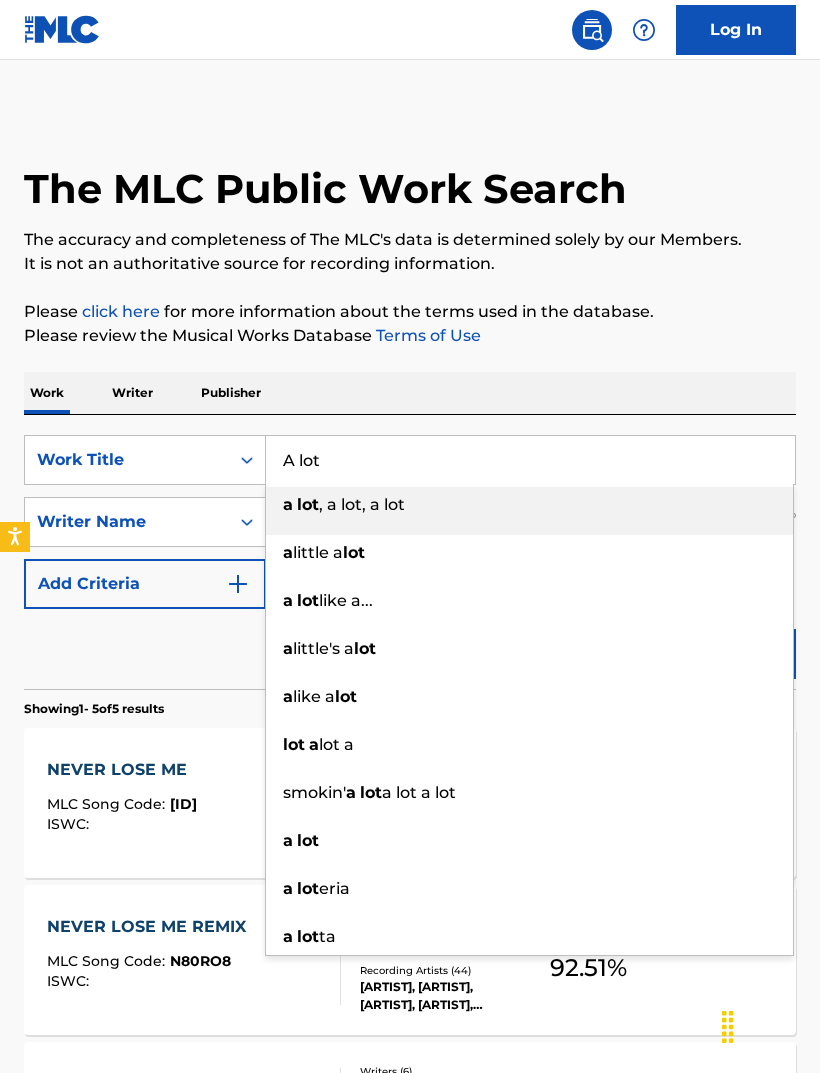 type on "A lot" 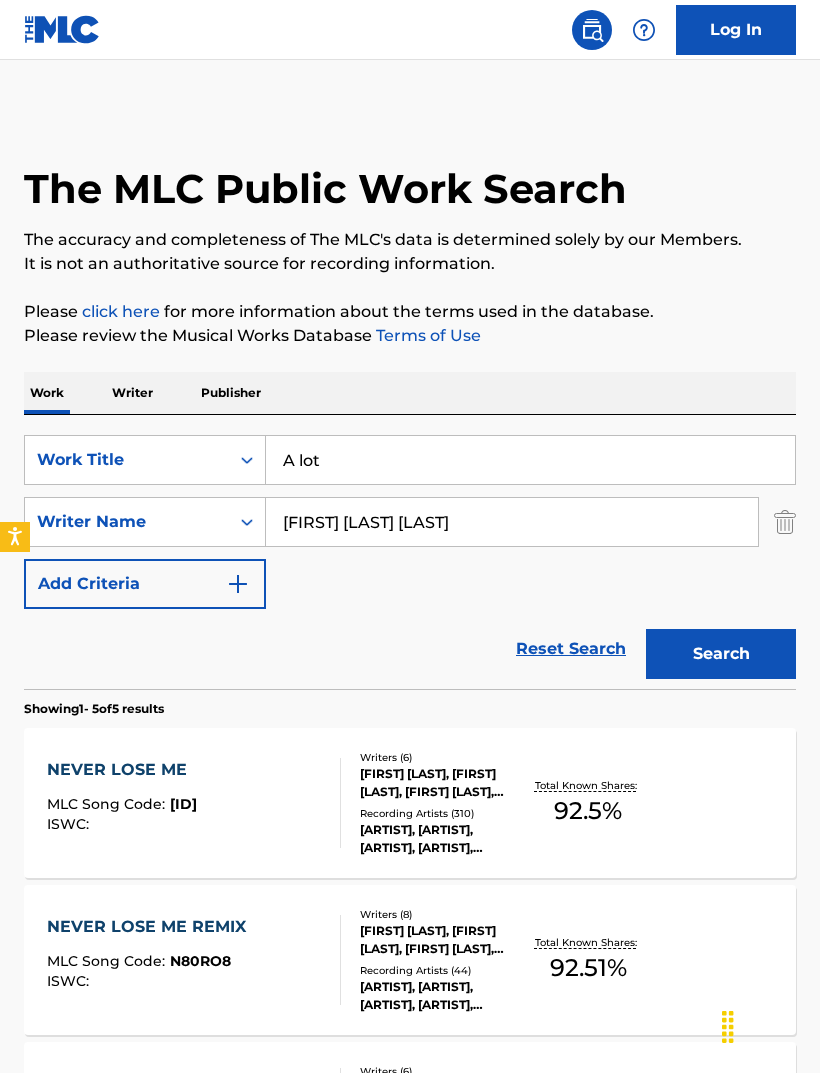 click on "[FIRST] [LAST] [LAST]" at bounding box center (512, 522) 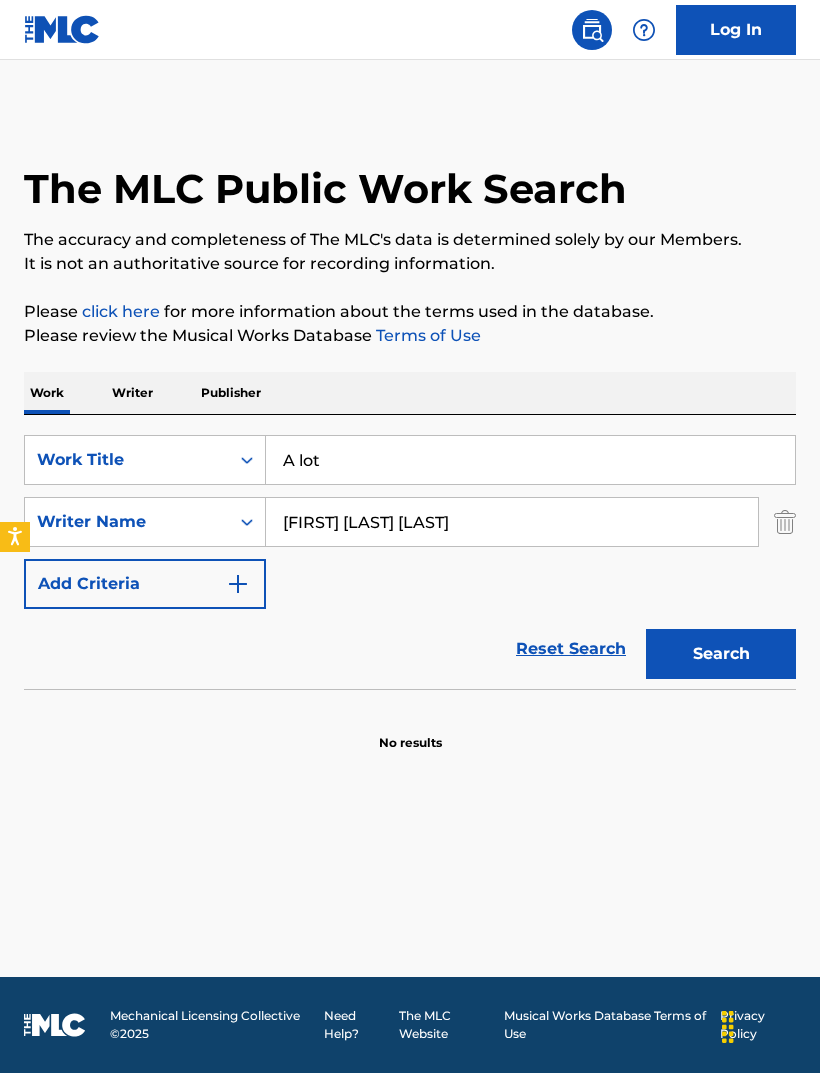 click on "[FIRST] [LAST] [LAST]" at bounding box center [512, 522] 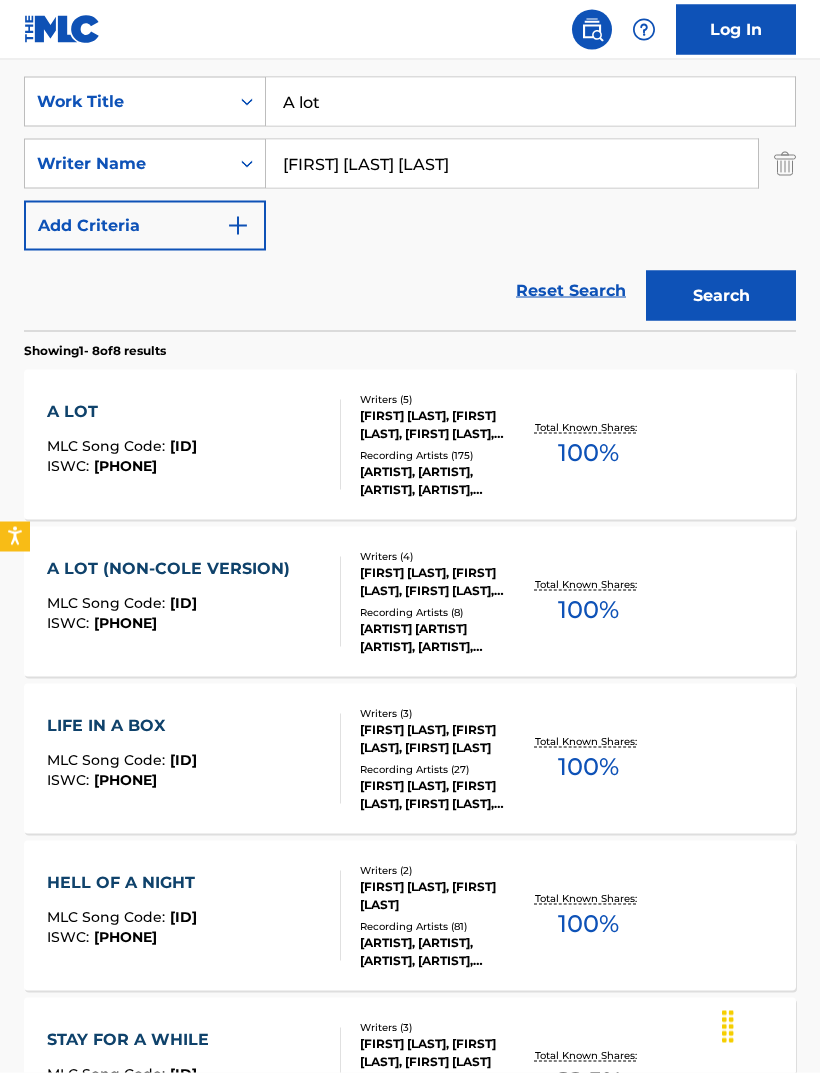 scroll, scrollTop: 366, scrollLeft: 0, axis: vertical 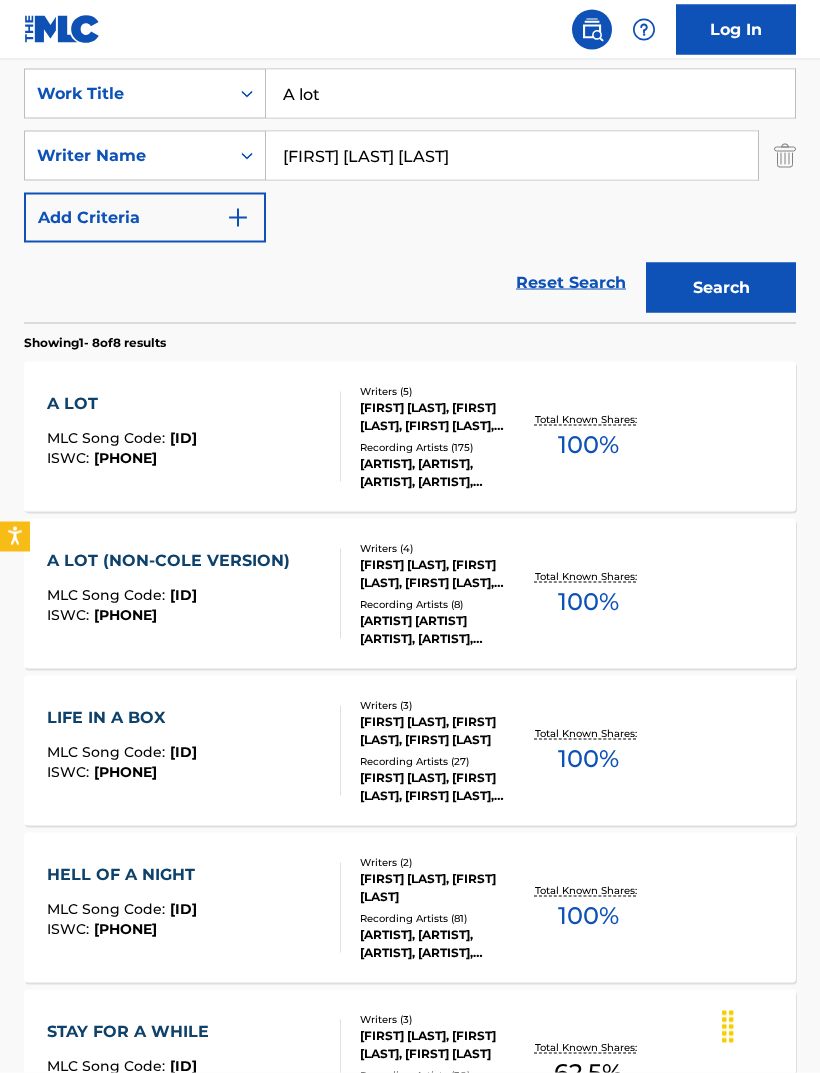 click on "A LOT" at bounding box center (122, 404) 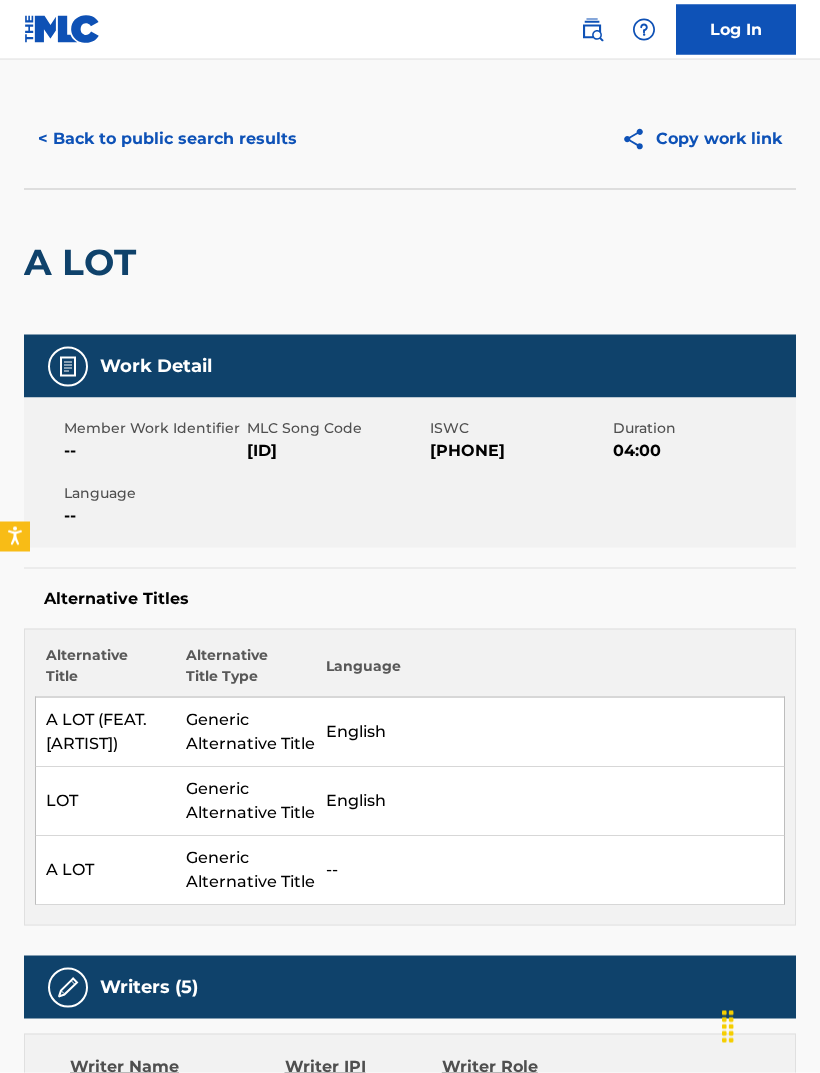 scroll, scrollTop: 0, scrollLeft: 0, axis: both 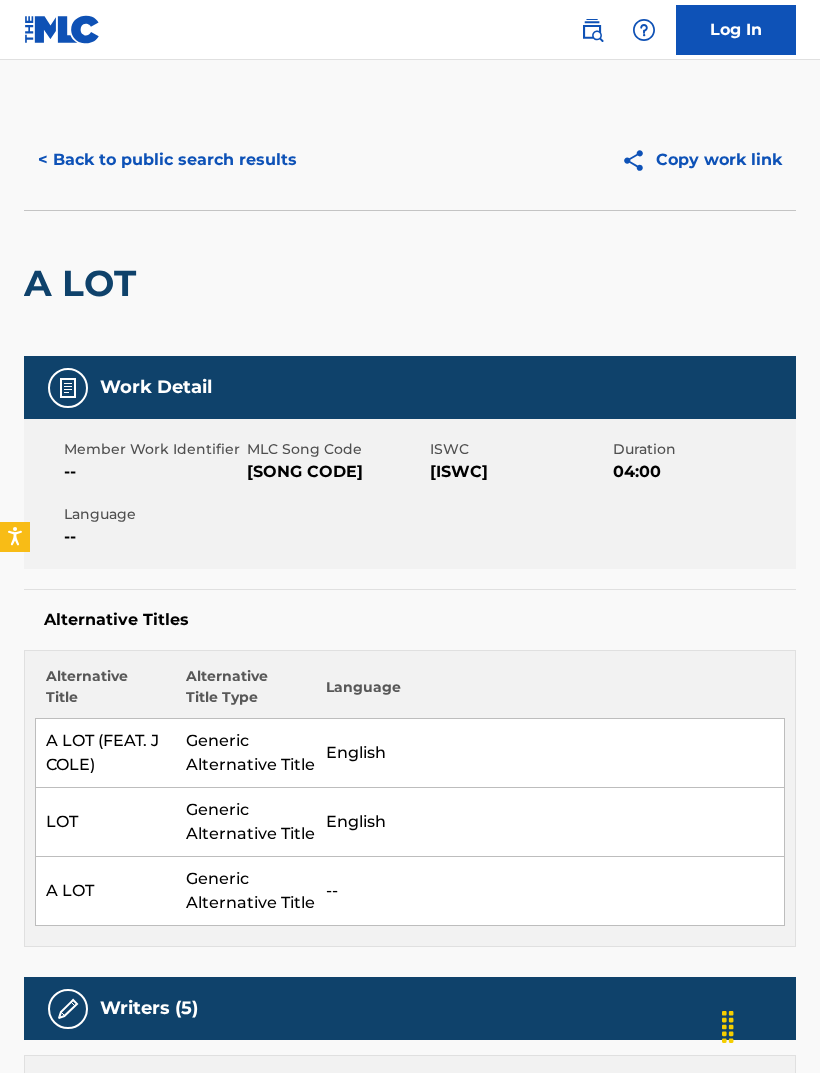 click on "Work Detail   Member Work Identifier -- MLC Song Code [ISWC] Duration [TIME] Language -- Alternative Titles Alternative Title Alternative Title Type Language A LOT (FEAT. J COLE) Generic Alternative Title English LOT Generic Alternative Title English A LOT Generic Alternative Title -- Writers   (5) Writer Name Writer IPI Writer Role [FIRST] [LAST] [IPI] Composer/Author [FIRST] [LAST] [IPI] Composer/Author [FIRST] [LAST] [IPI] Composer/Author [FIRST] [LAST] [IPI] Composer/Author [FIRST] [LAST] [IPI] Composer/Author Publishers   (7) Total shares:  100 % Publisher Name Publisher IPI Publisher Number Represented Writers Collection Share Contact Details SONY/ATV SONGS LLC [IPI] P8301A [FIRST] [LAST] 5% MLC Inquiries at Sony Music Publishing 1005 [STREET] Ave. South , Unit Suite 800,  [CITY], [STATE] 37212 [COUNTRY] +1-615-7268300 info@example.com Administrator Name [IPI] %" at bounding box center [410, 2834] 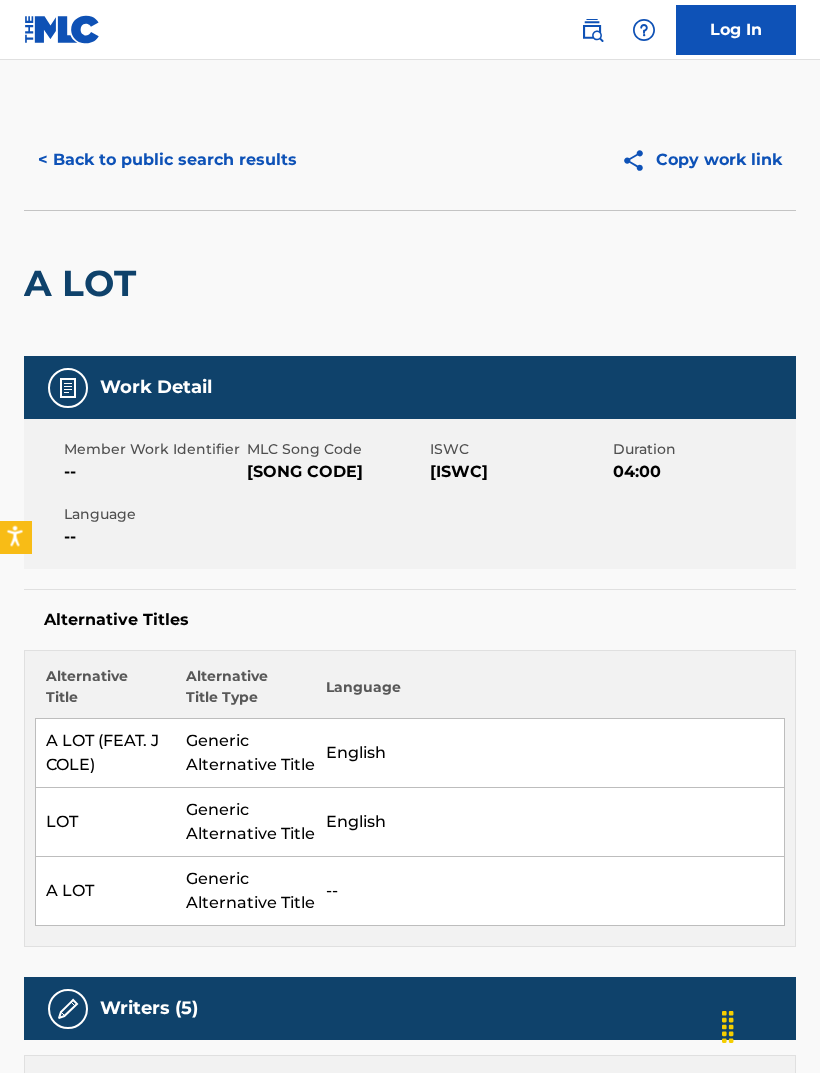 click 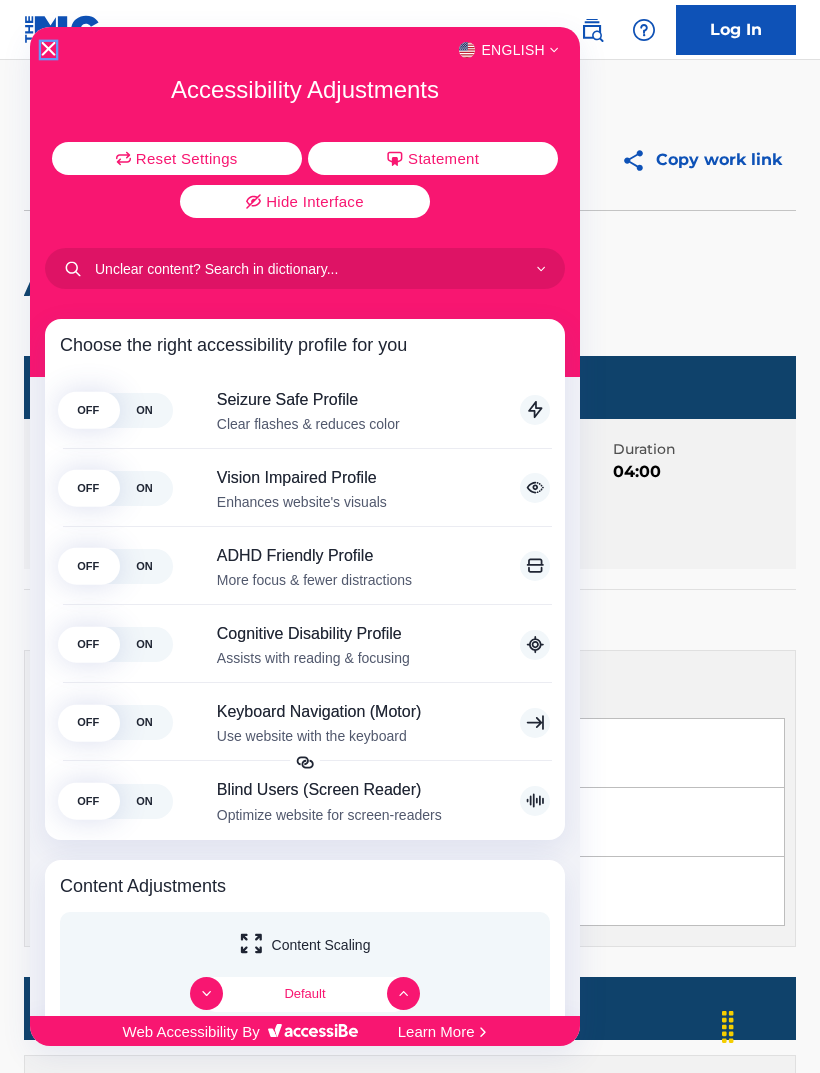 click 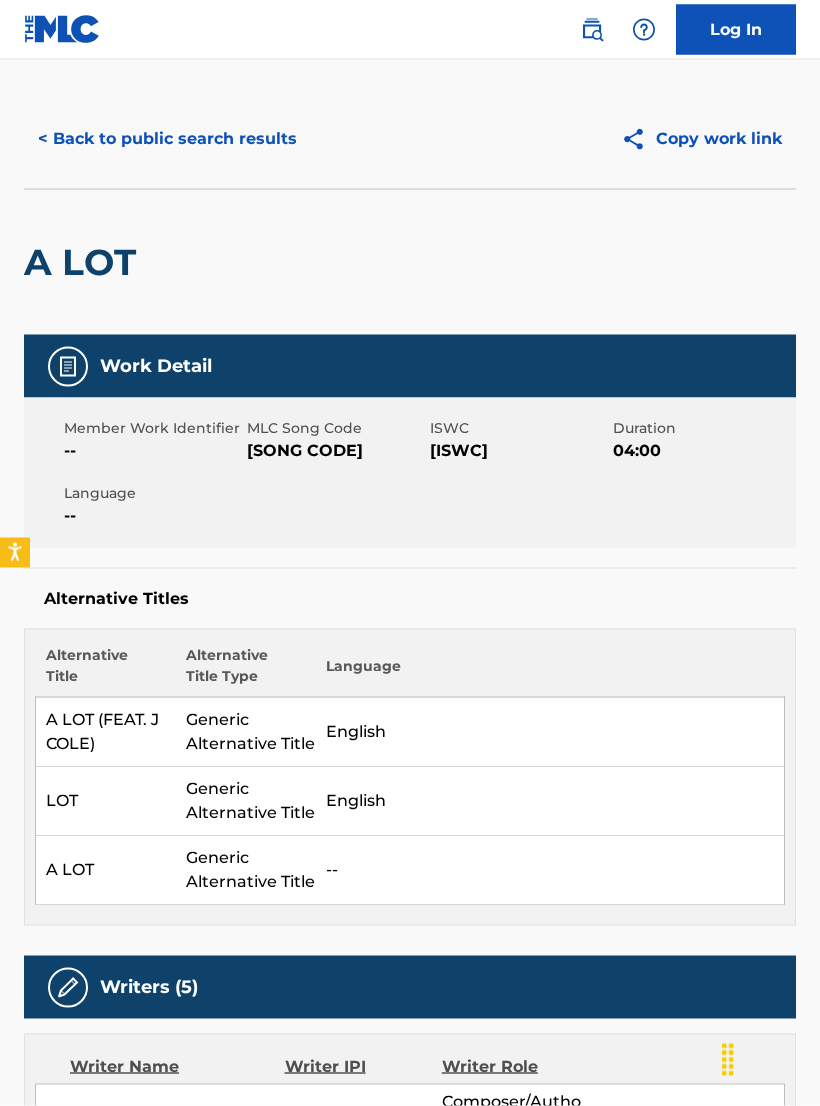scroll, scrollTop: 0, scrollLeft: 0, axis: both 